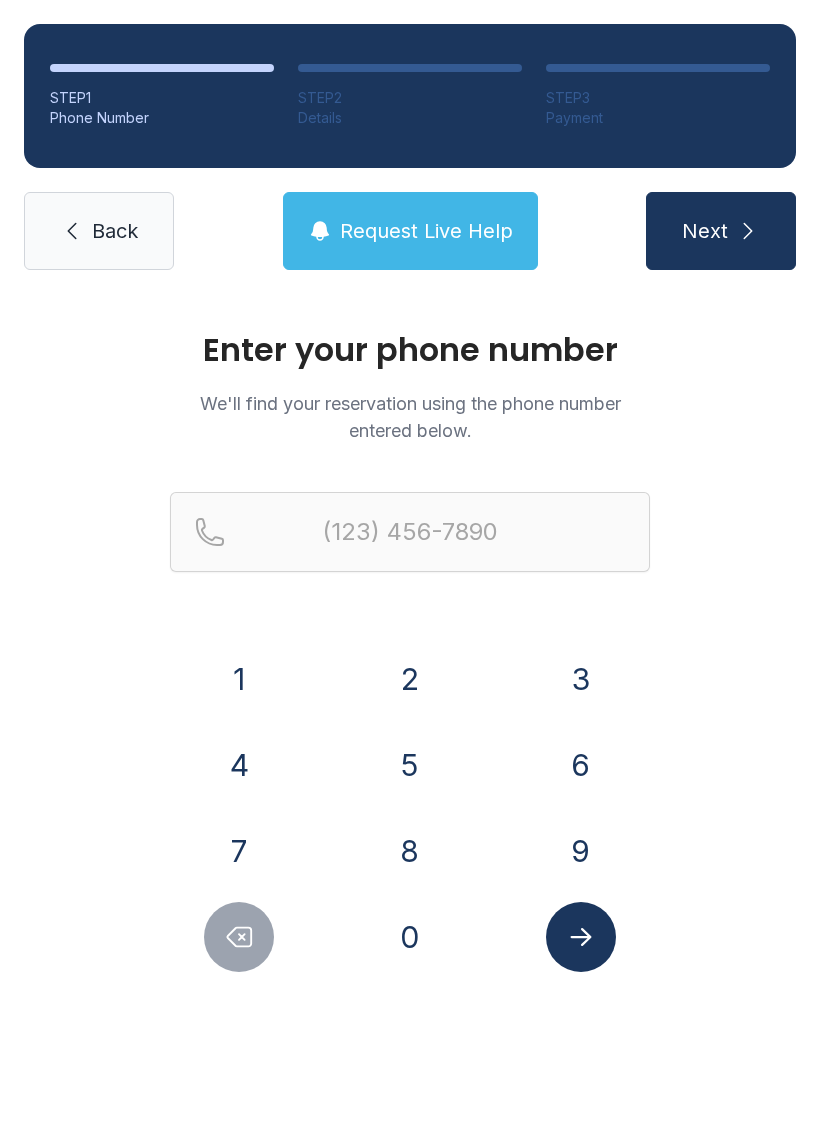 scroll, scrollTop: 0, scrollLeft: 0, axis: both 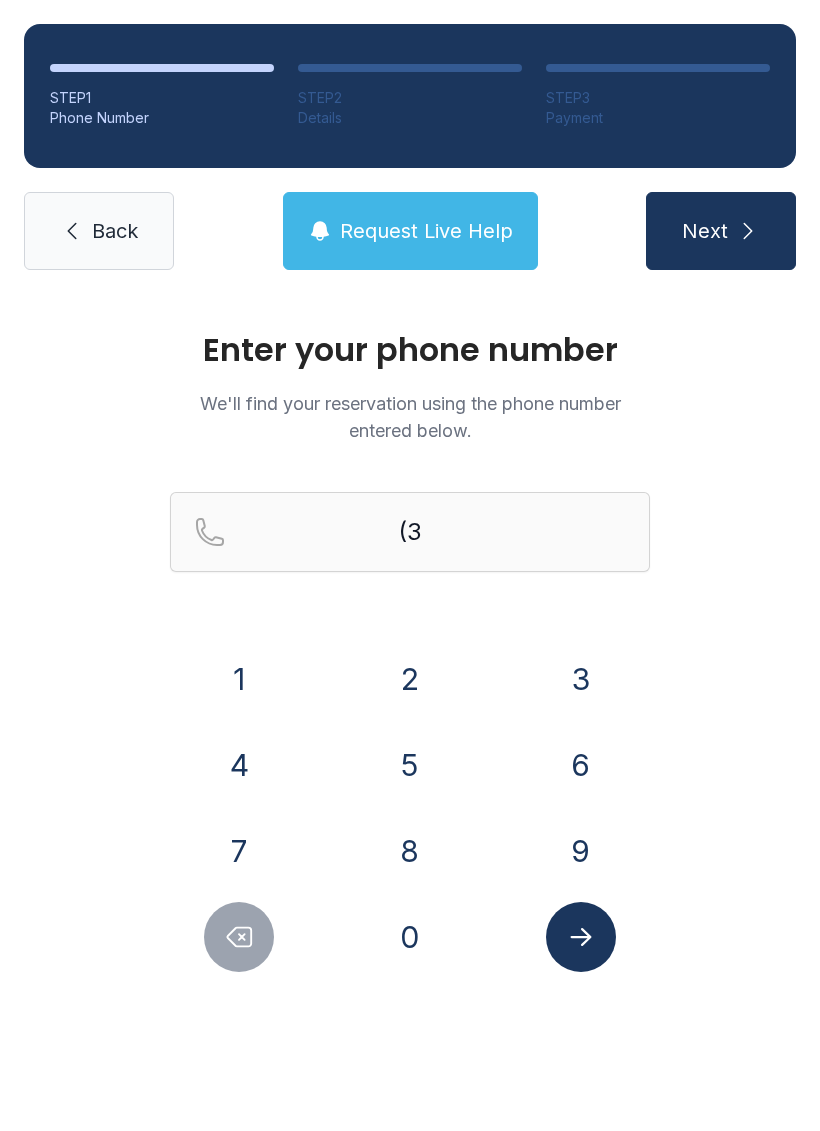 click on "0" at bounding box center [239, 679] 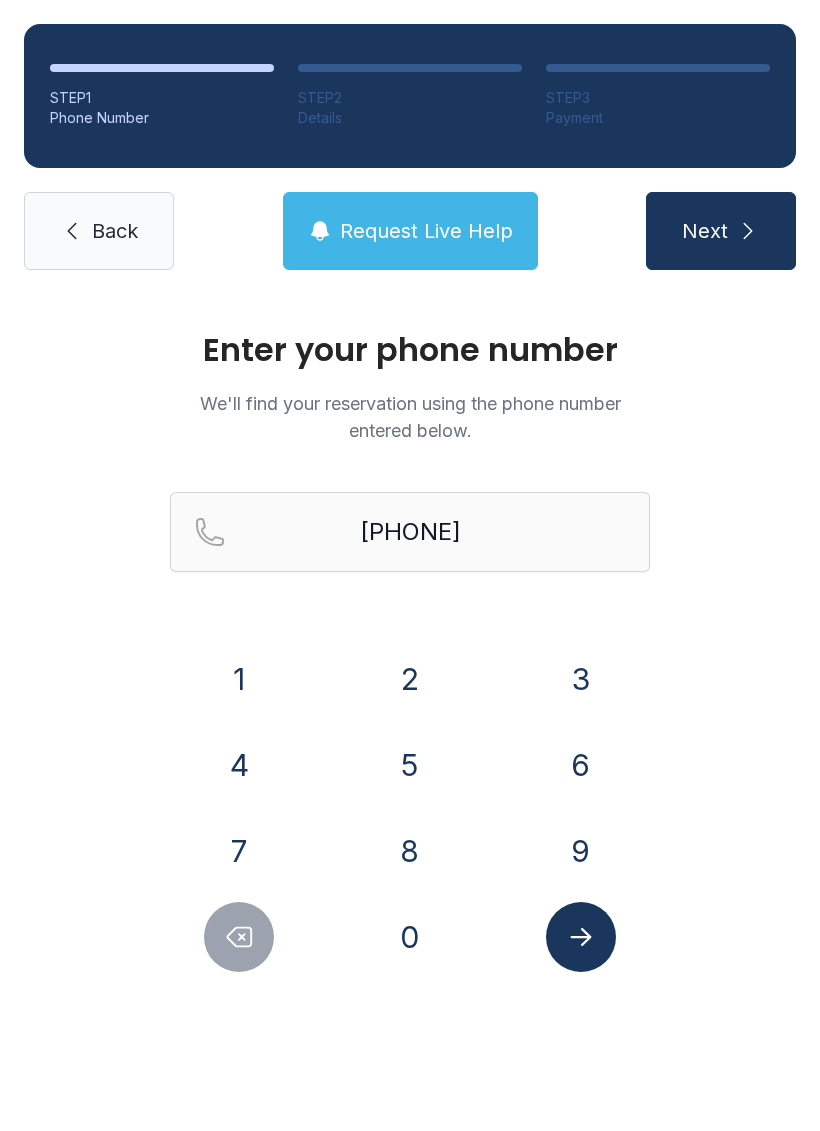 click on "3" at bounding box center (239, 679) 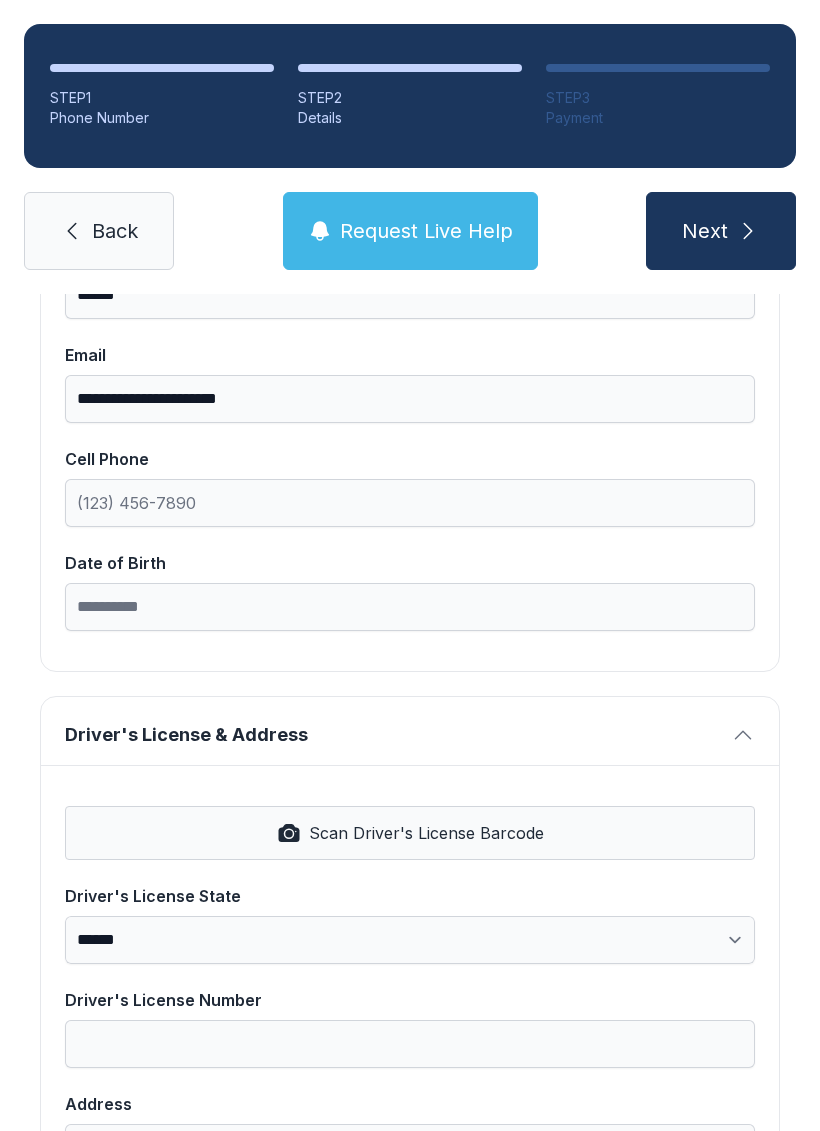 scroll, scrollTop: 380, scrollLeft: 0, axis: vertical 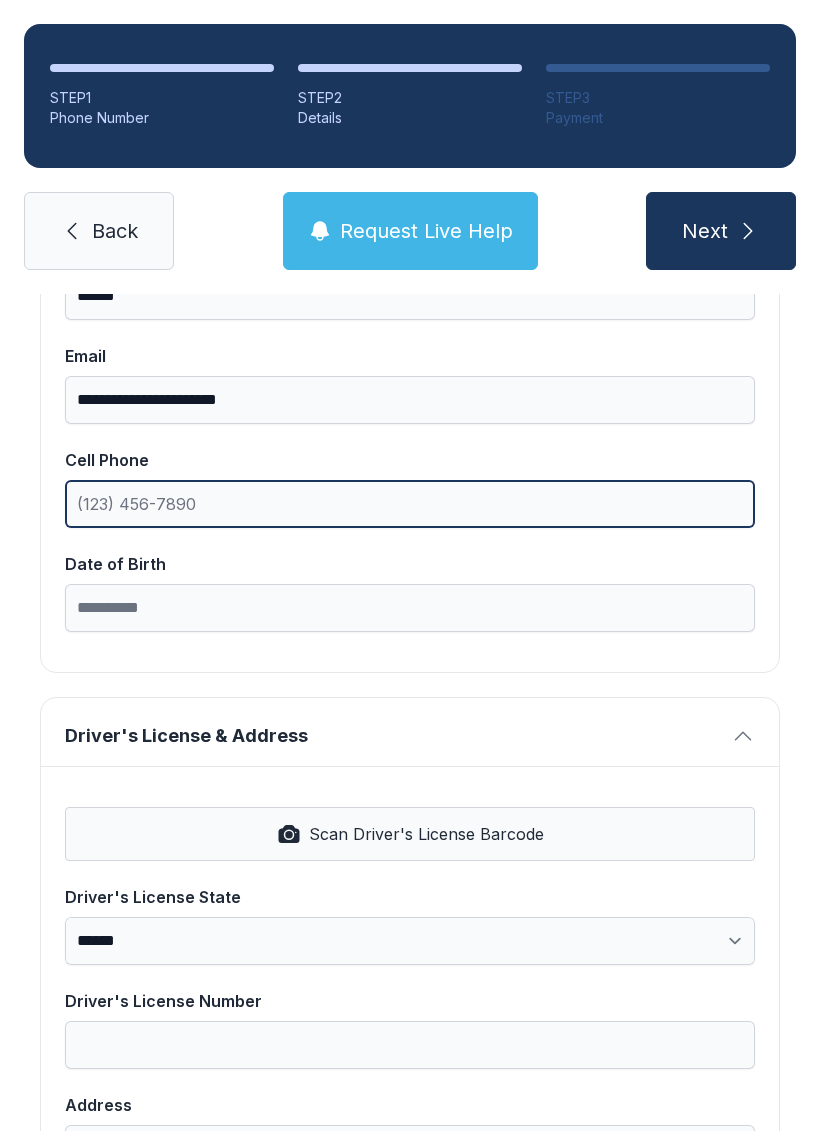 click on "Cell Phone" at bounding box center (410, 504) 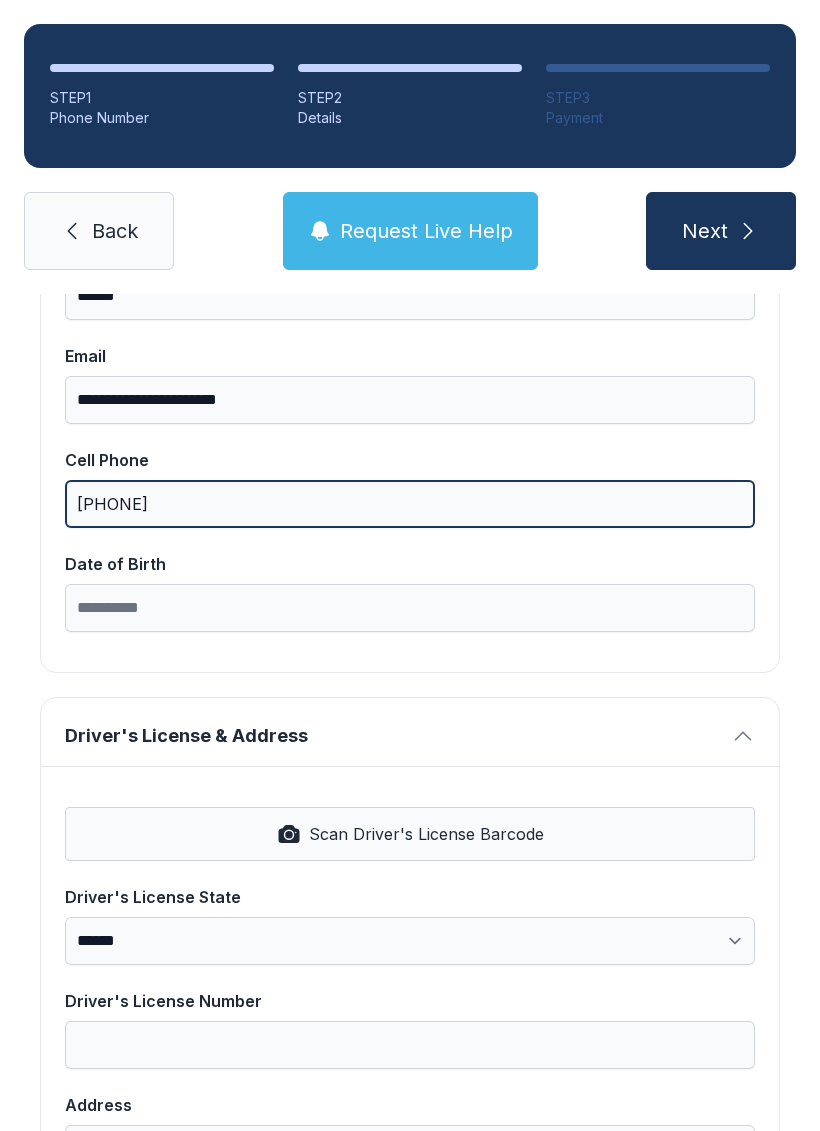 type on "[PHONE]" 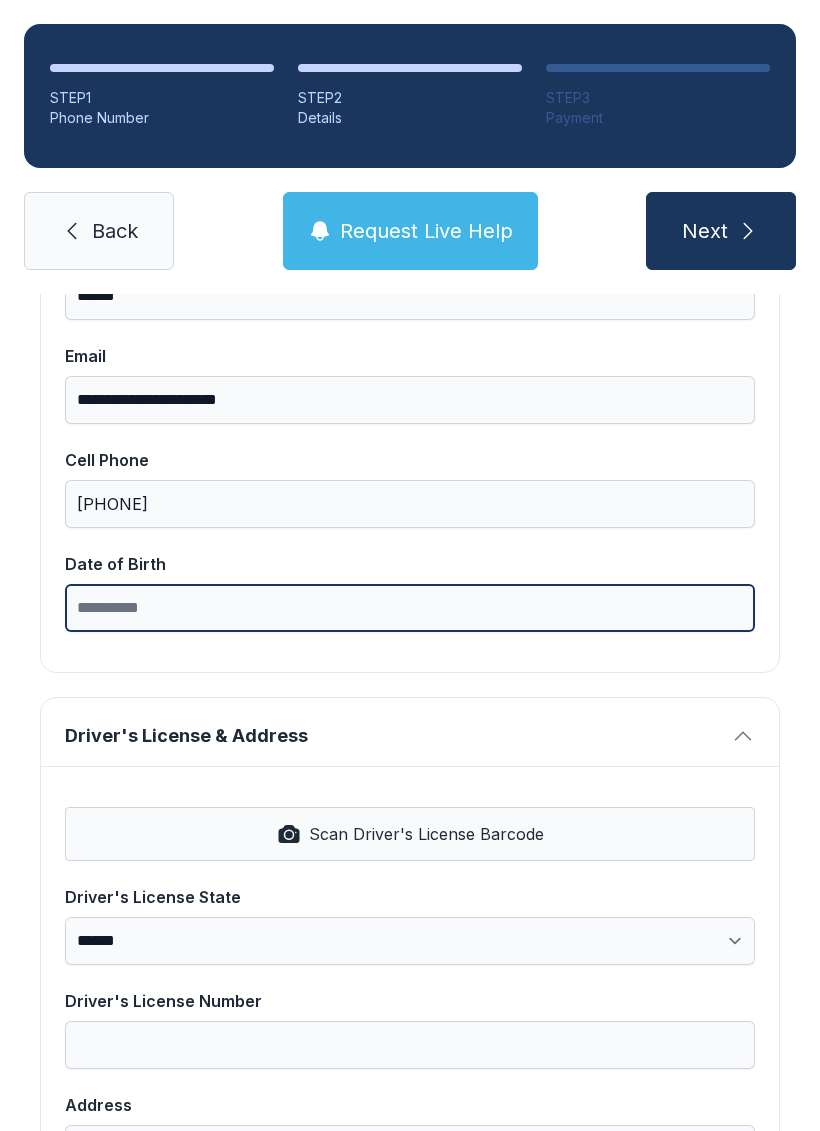 click on "Date of Birth" at bounding box center [410, 608] 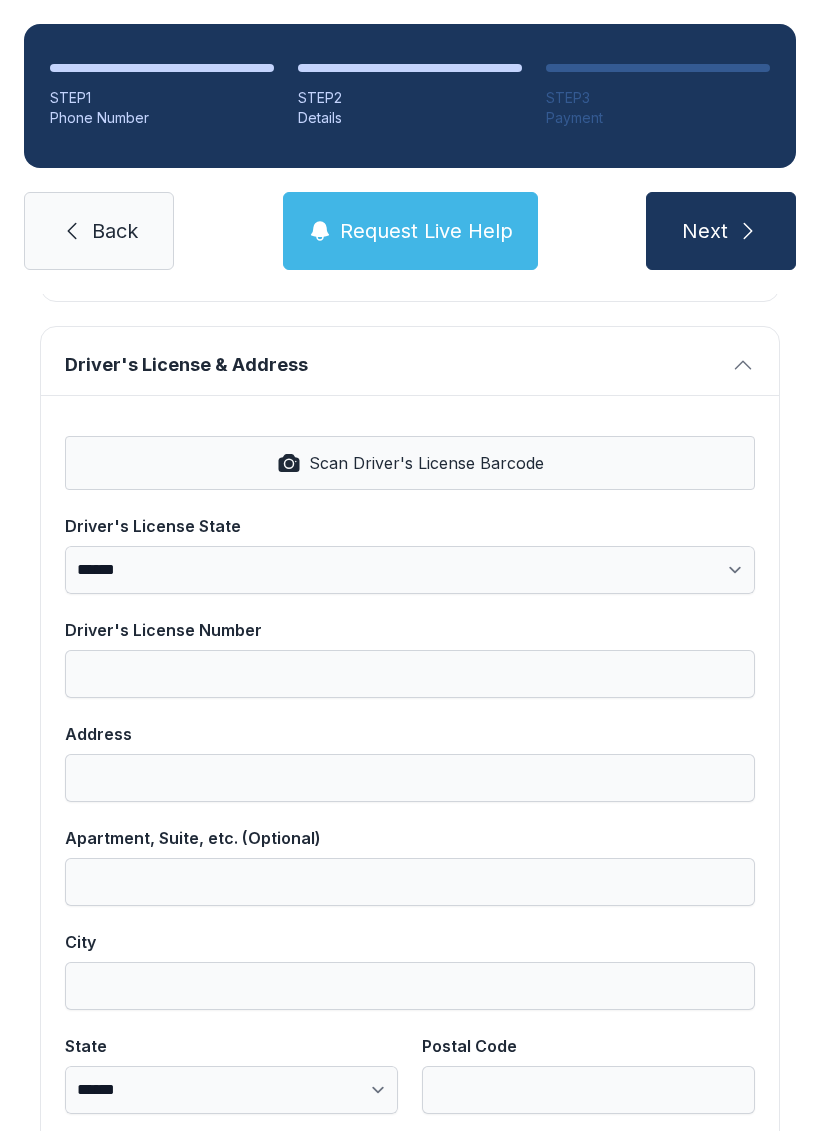 scroll, scrollTop: 753, scrollLeft: 0, axis: vertical 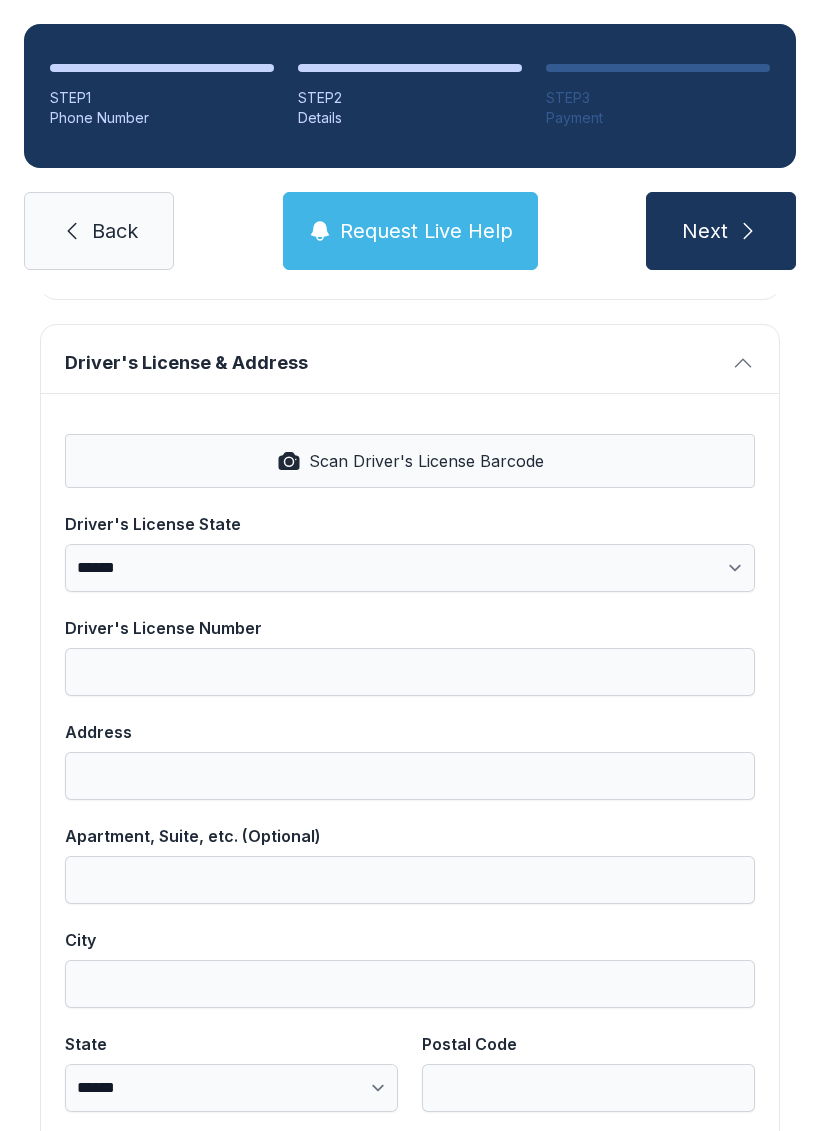 type on "**********" 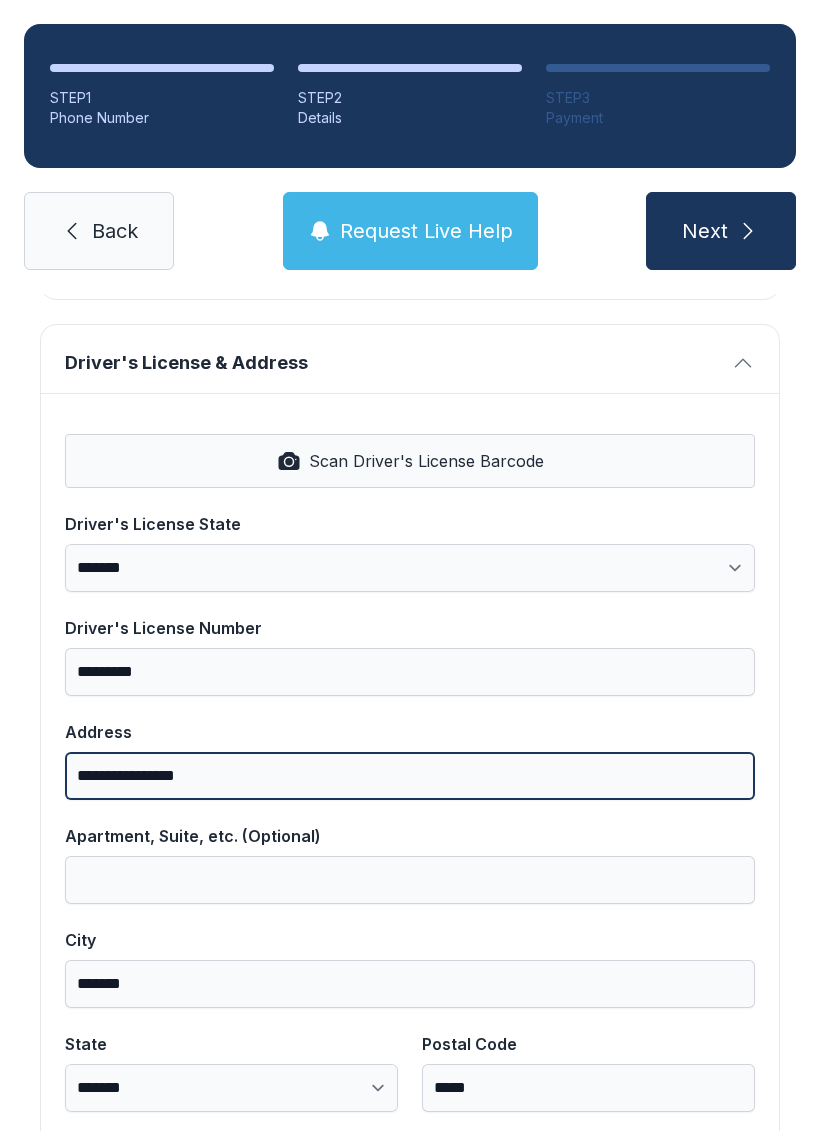 click on "**********" at bounding box center [410, 776] 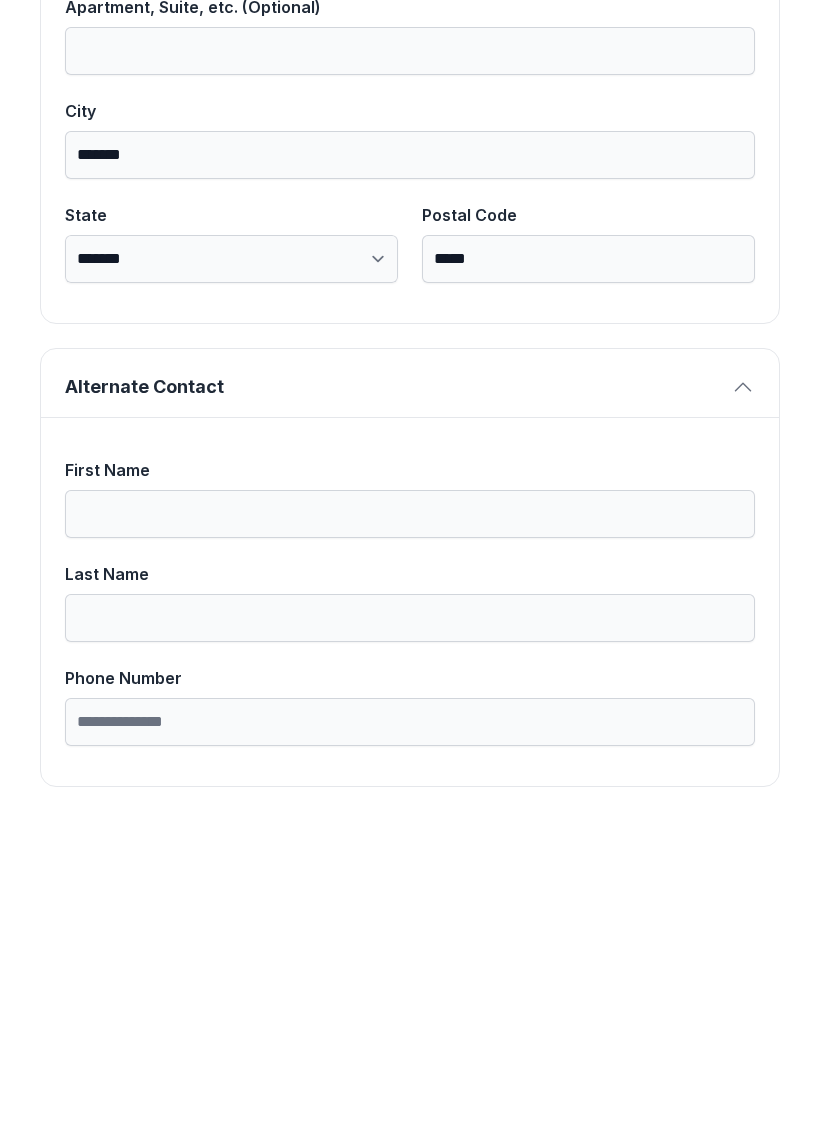 scroll, scrollTop: 1269, scrollLeft: 0, axis: vertical 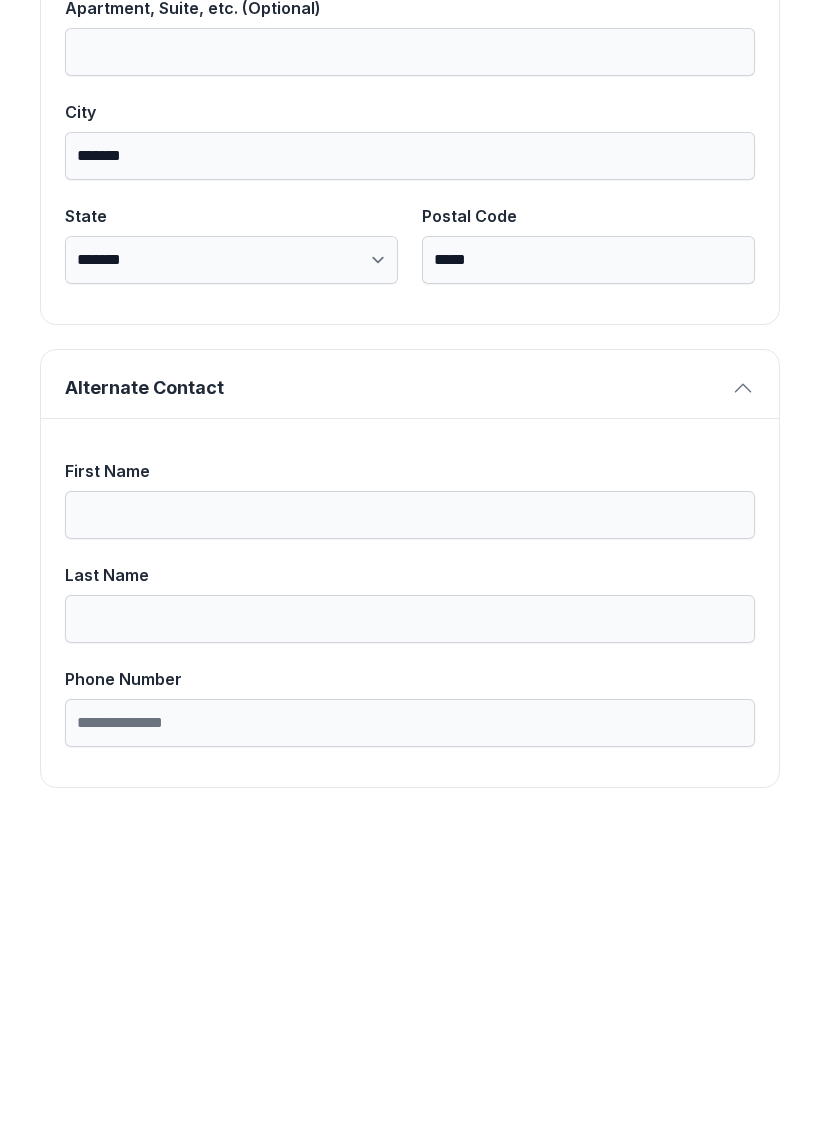 type on "**********" 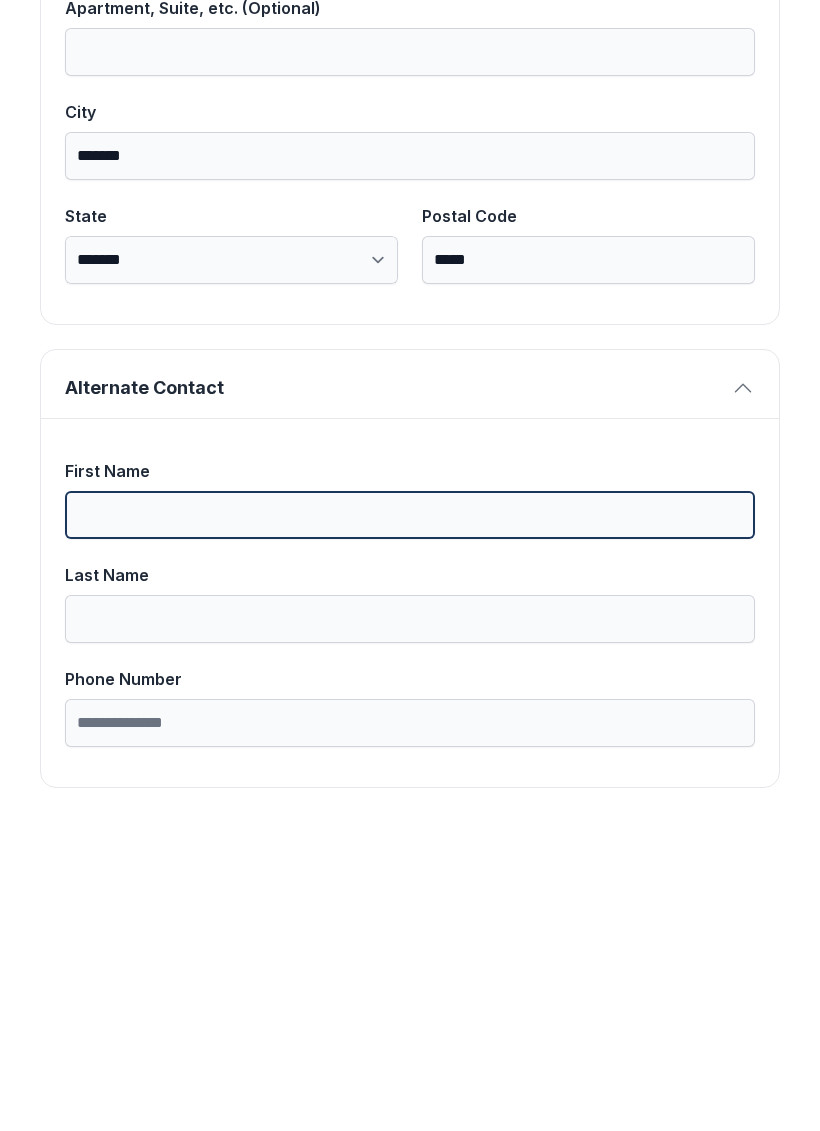 click on "First Name" at bounding box center (410, 827) 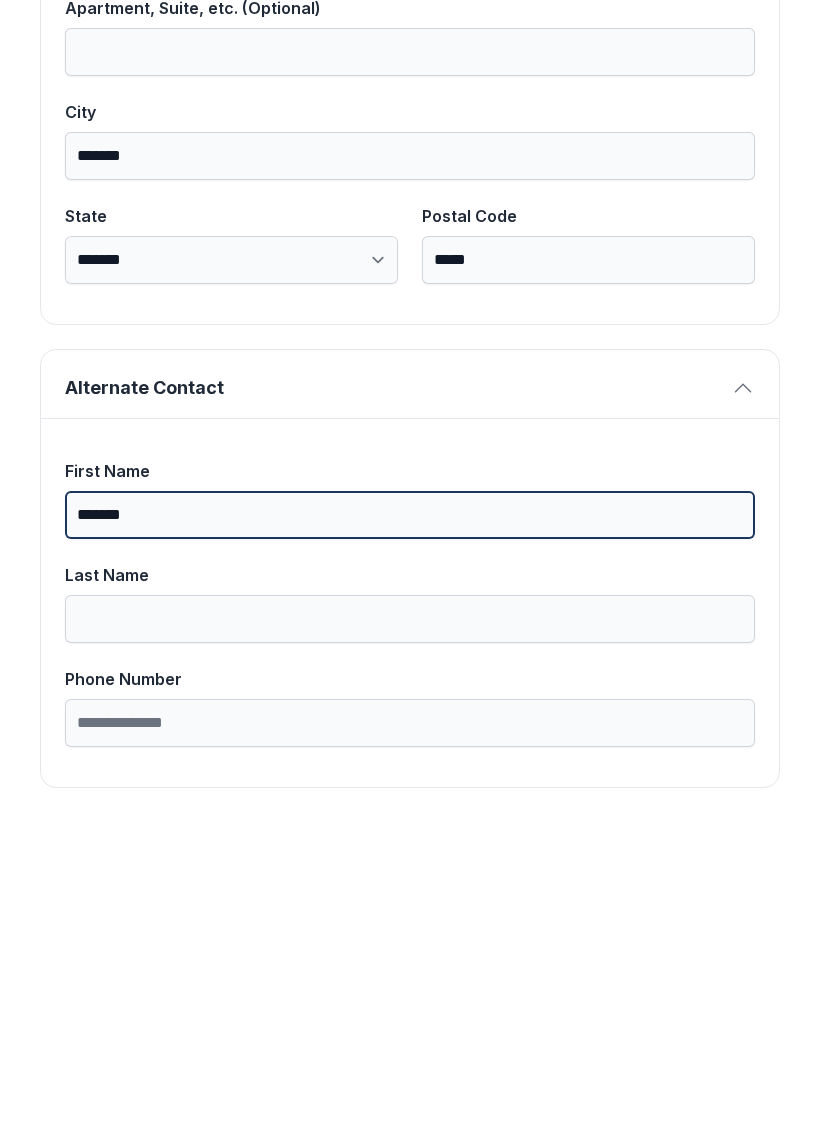 type on "******" 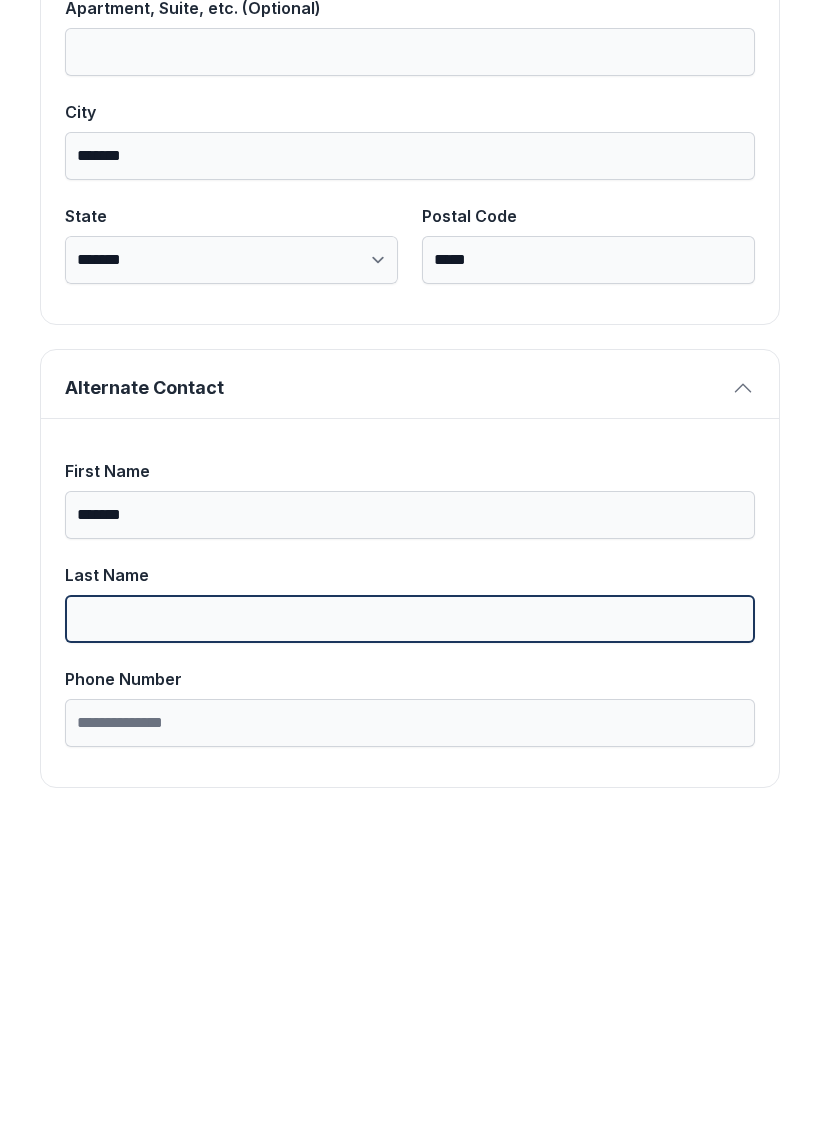 click on "Last Name" at bounding box center (410, 931) 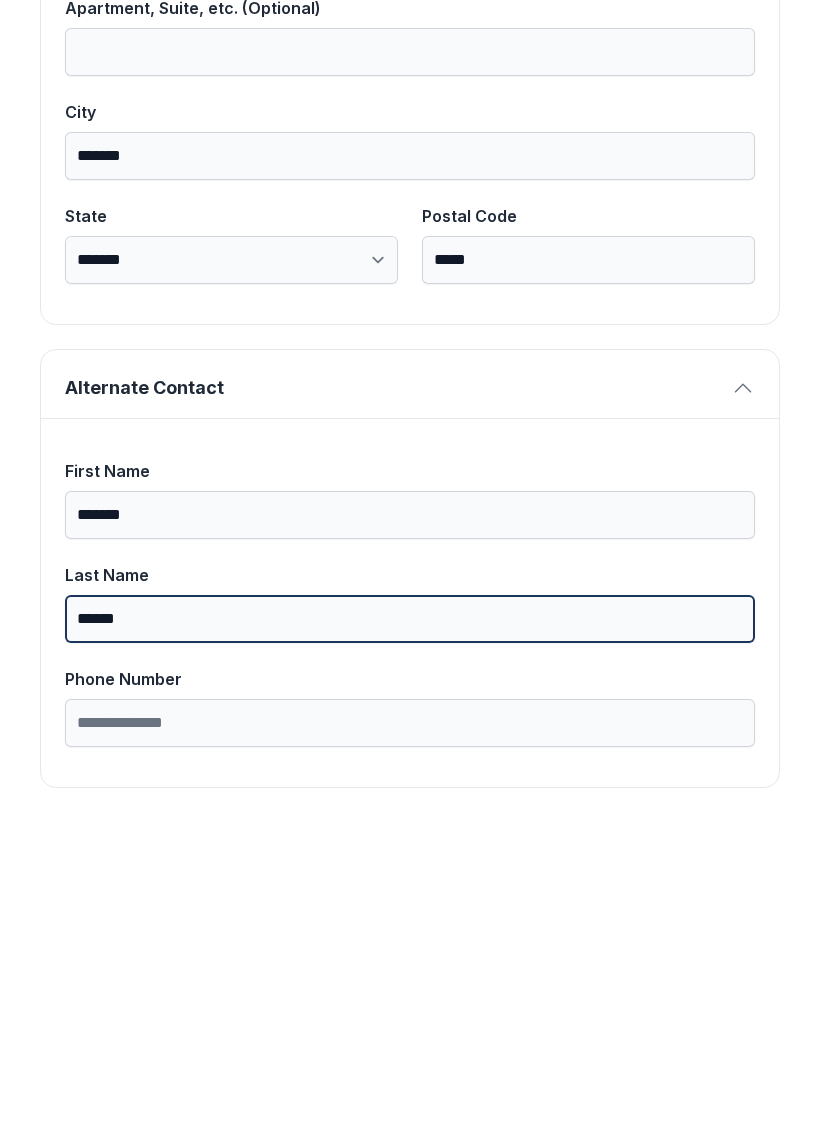 type on "******" 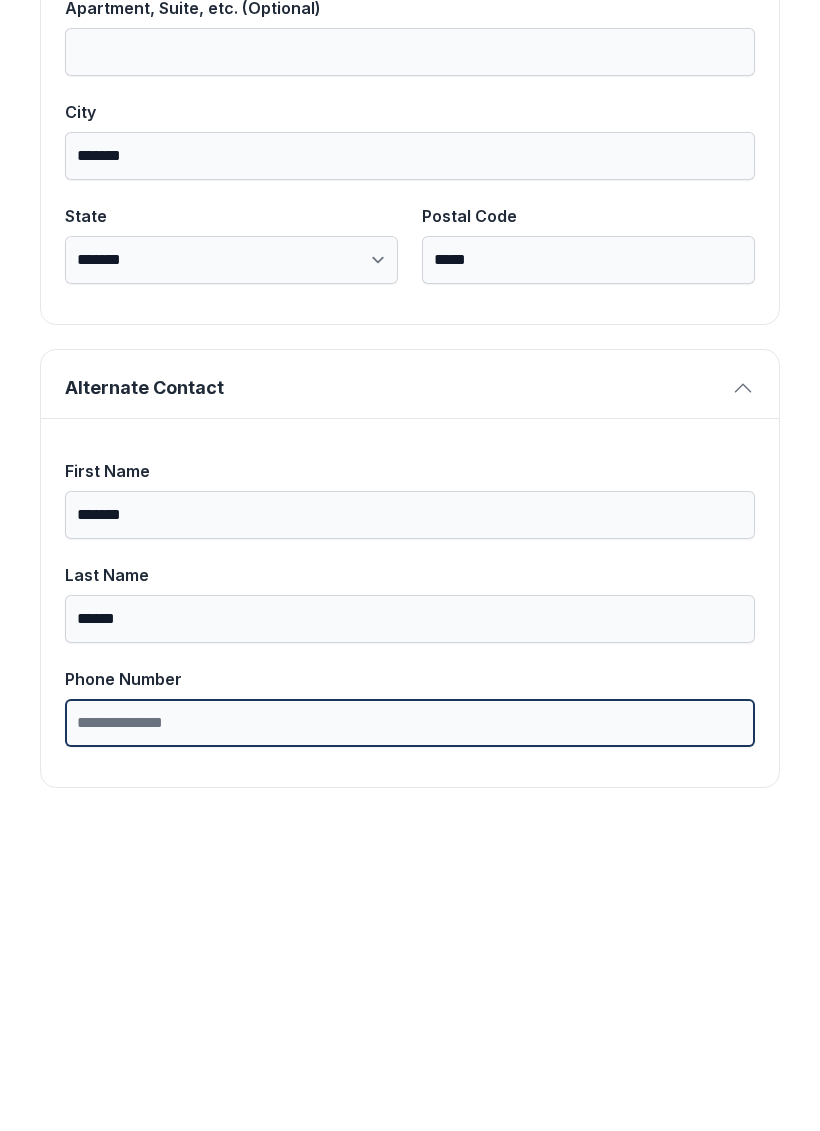 click on "Phone Number" at bounding box center [410, 1035] 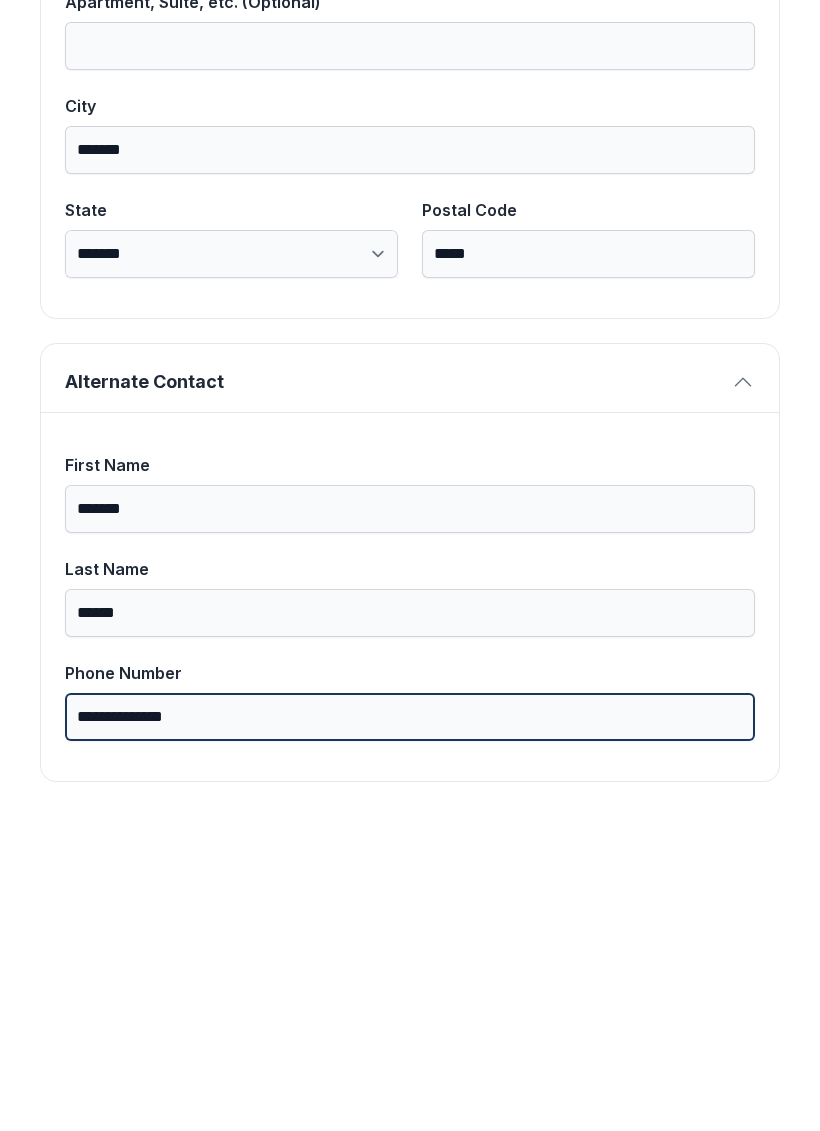 scroll, scrollTop: 1269, scrollLeft: 0, axis: vertical 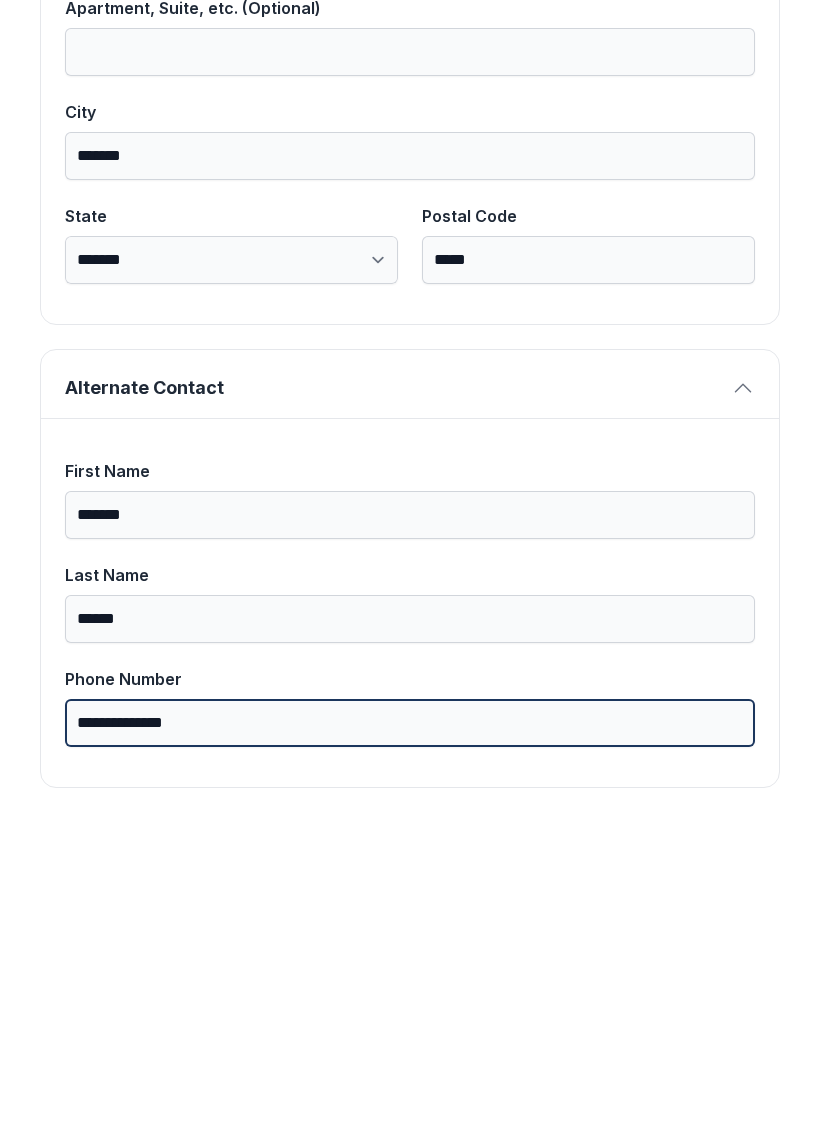 type on "**********" 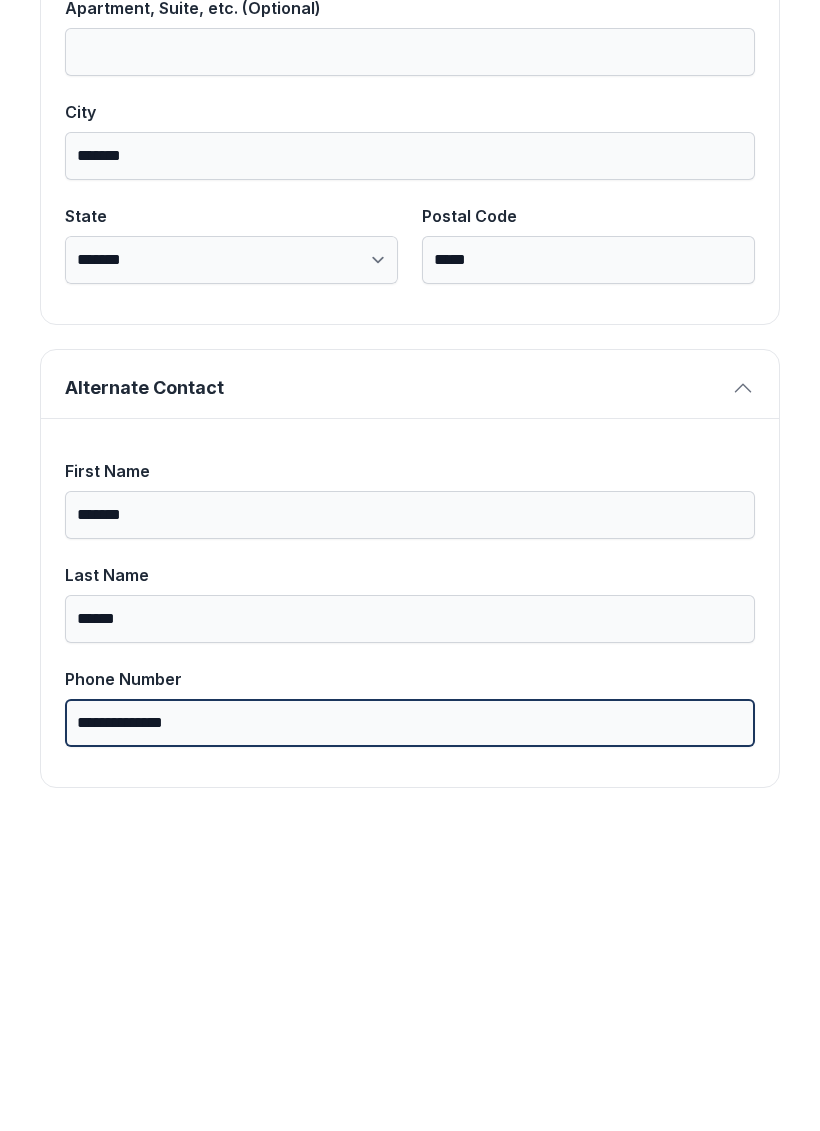 scroll, scrollTop: 0, scrollLeft: 0, axis: both 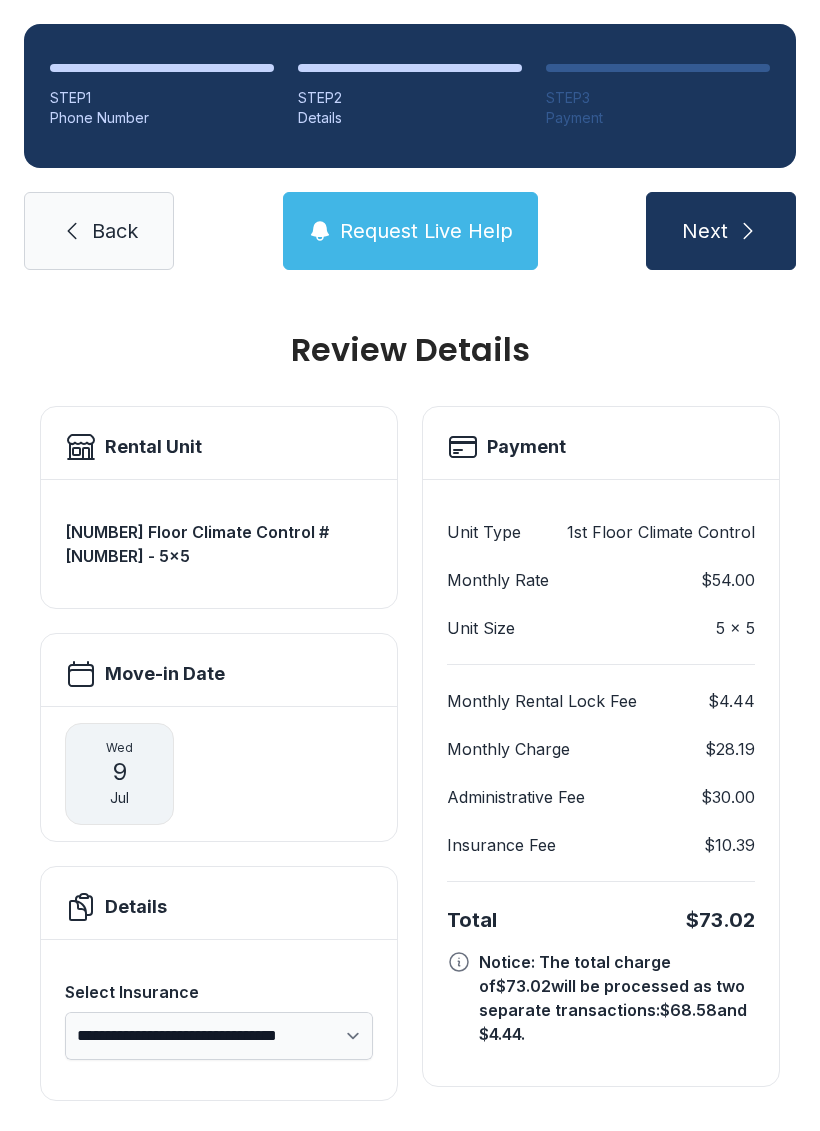 click on "Request Live Help" at bounding box center (426, 231) 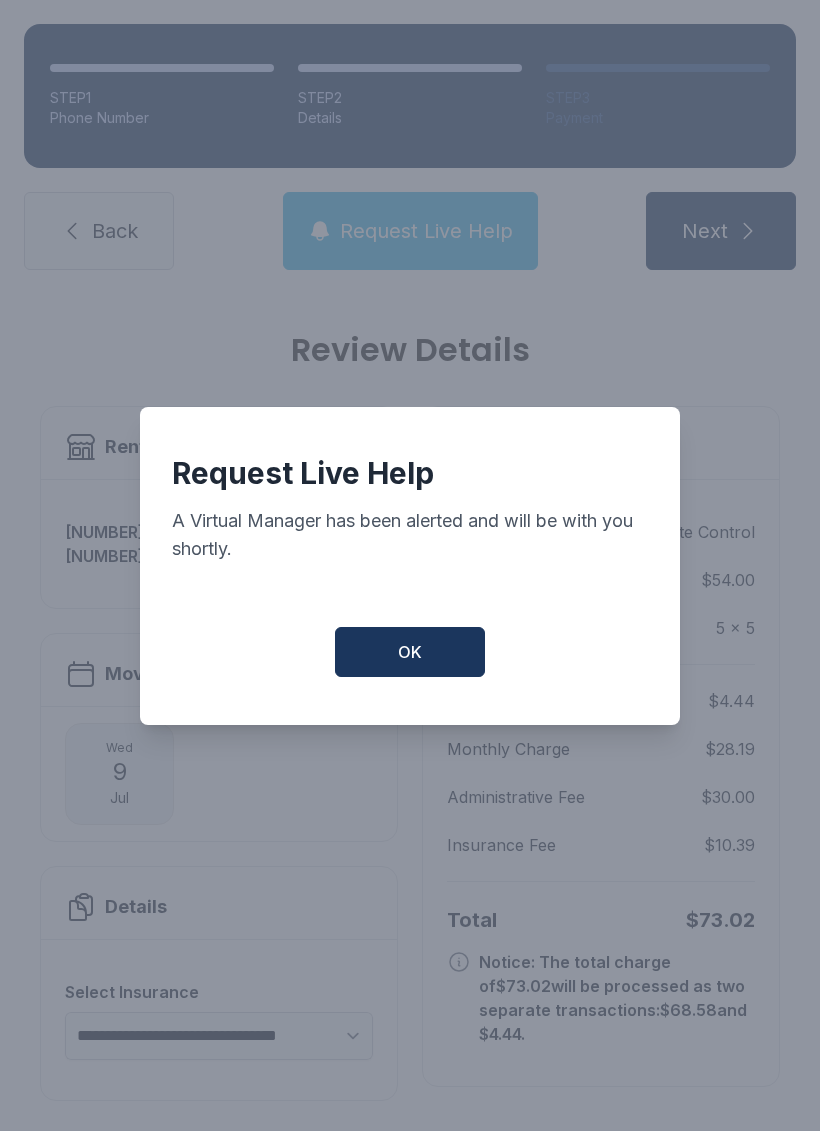 click on "OK" at bounding box center [410, 652] 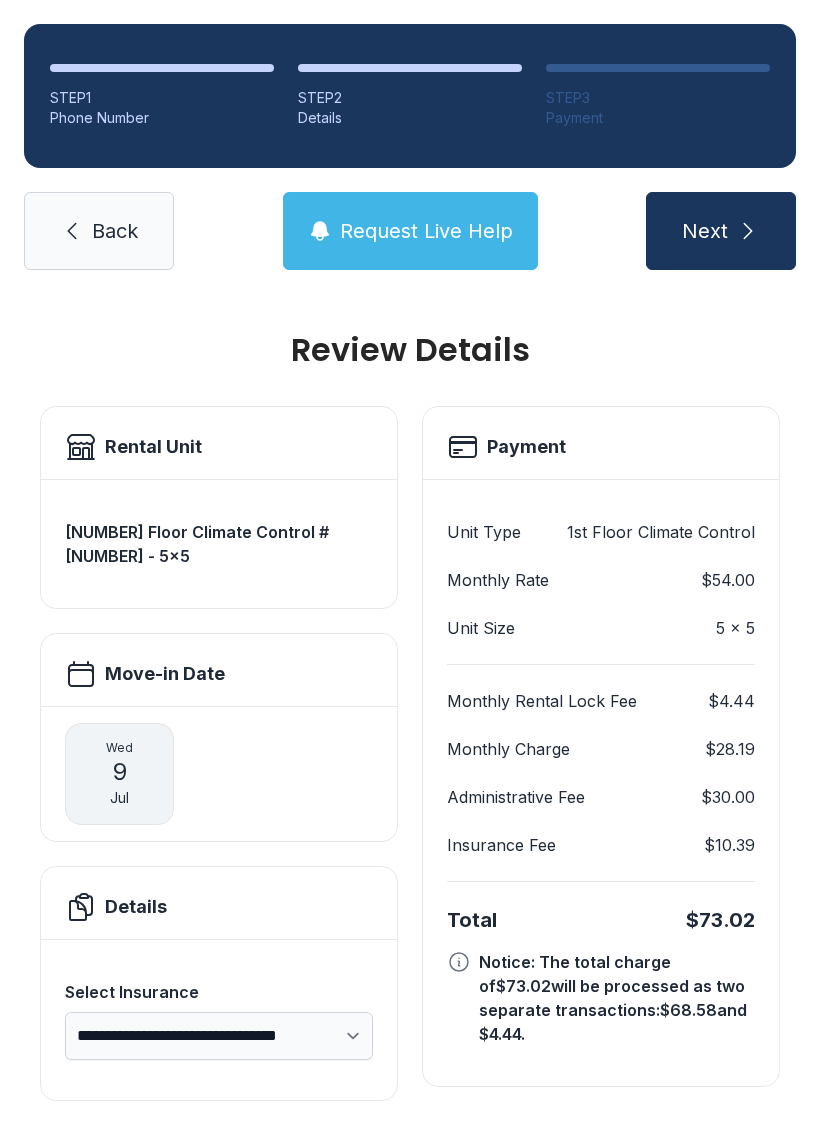 click on "Back" at bounding box center [115, 231] 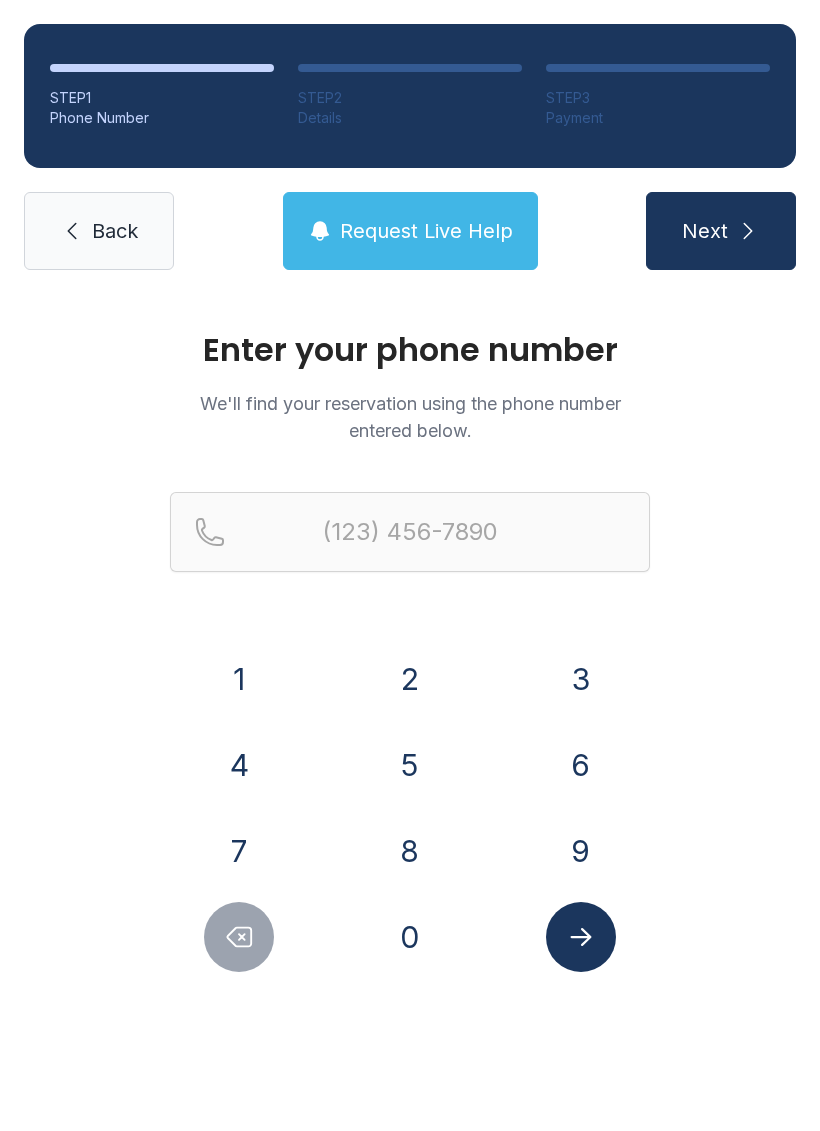 click on "Back" at bounding box center (115, 231) 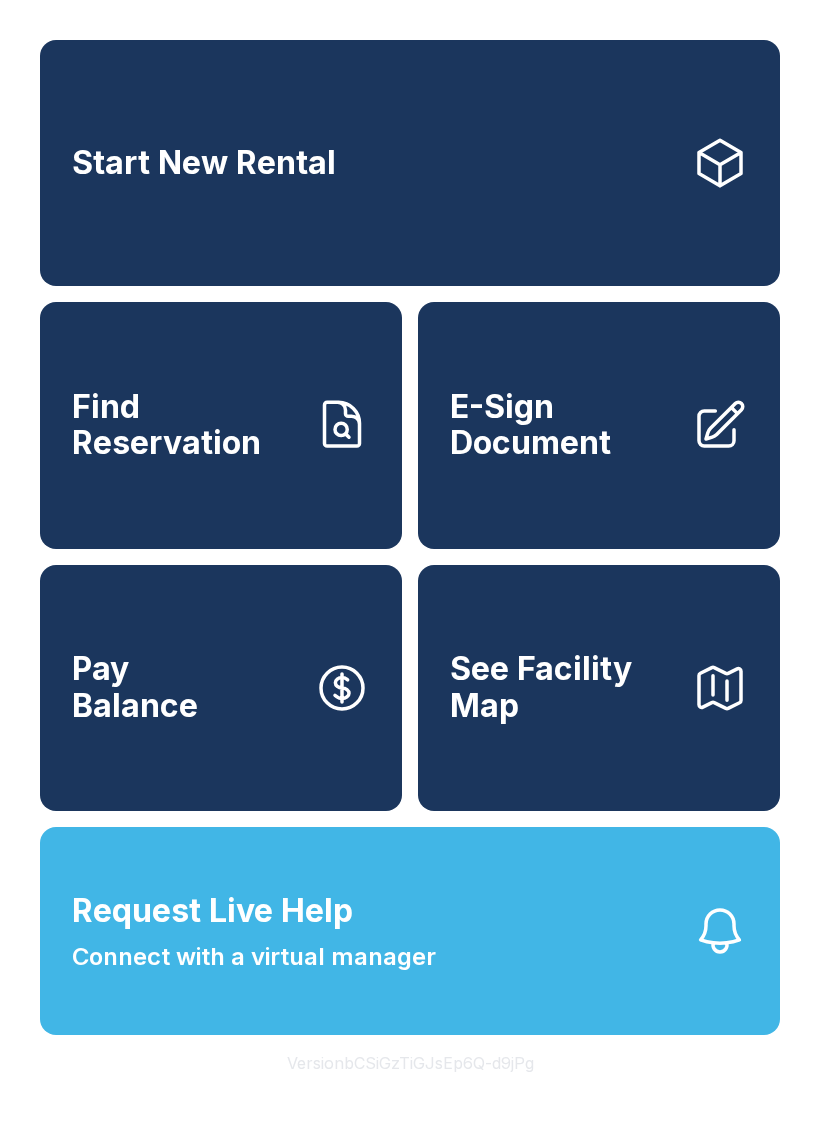 click on "E-Sign Document" at bounding box center (563, 425) 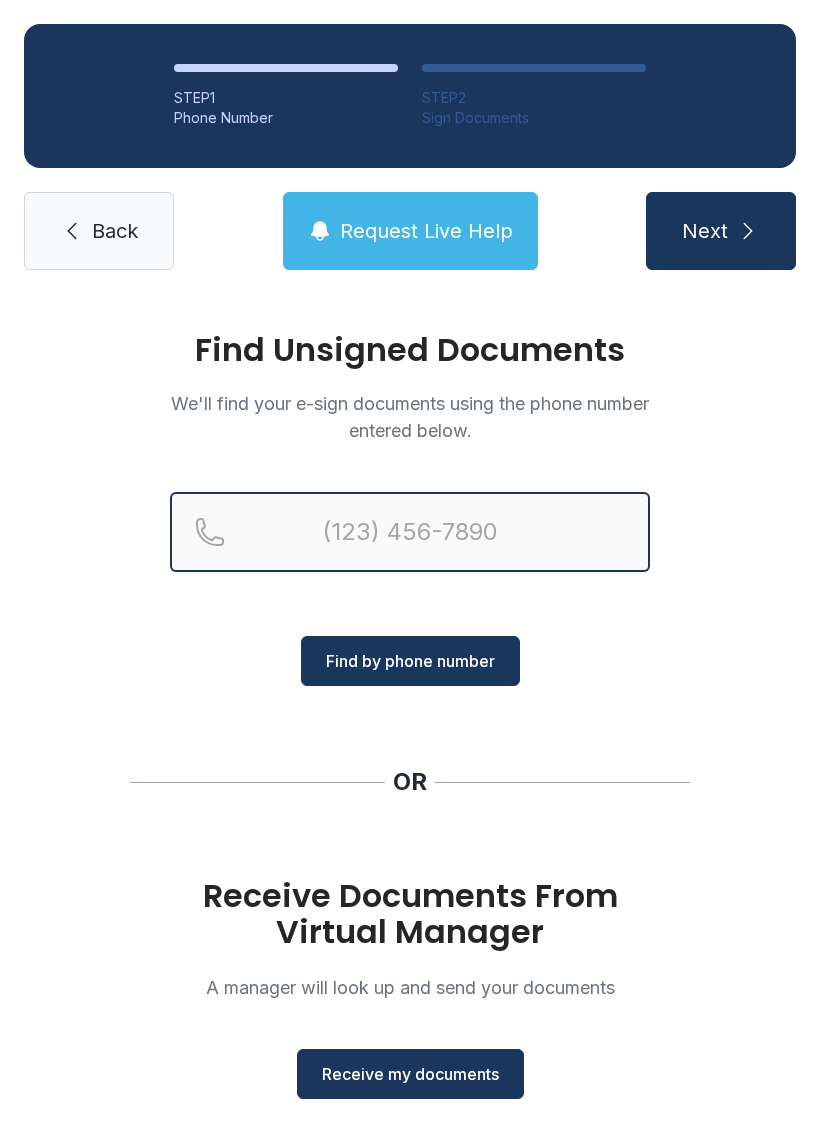 click at bounding box center (410, 532) 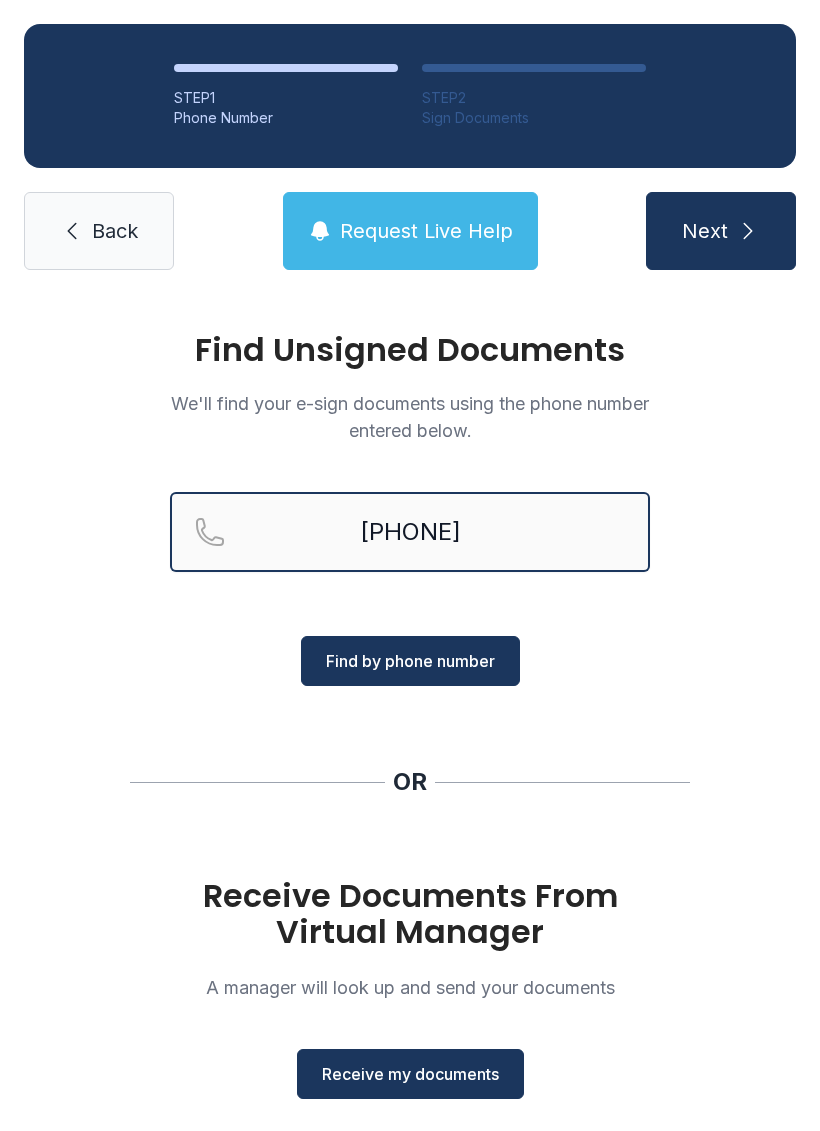 type on "[PHONE]" 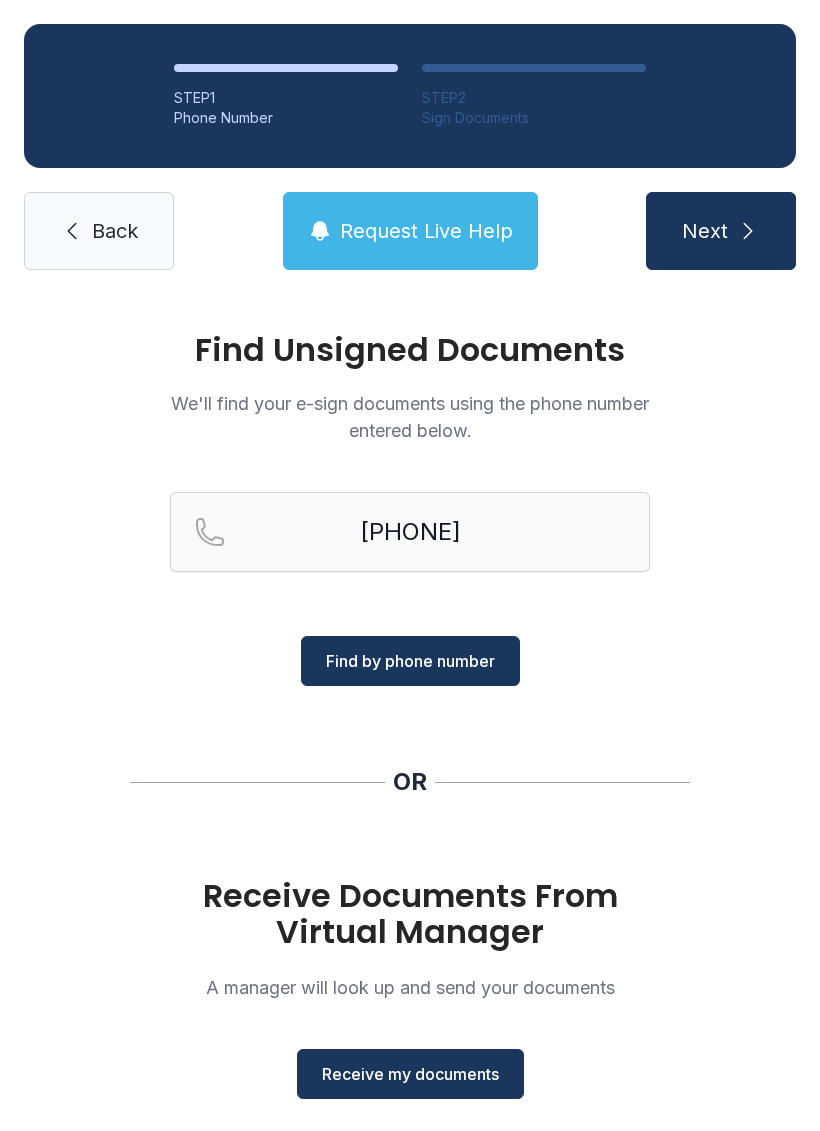 click on "Find by phone number" at bounding box center (410, 661) 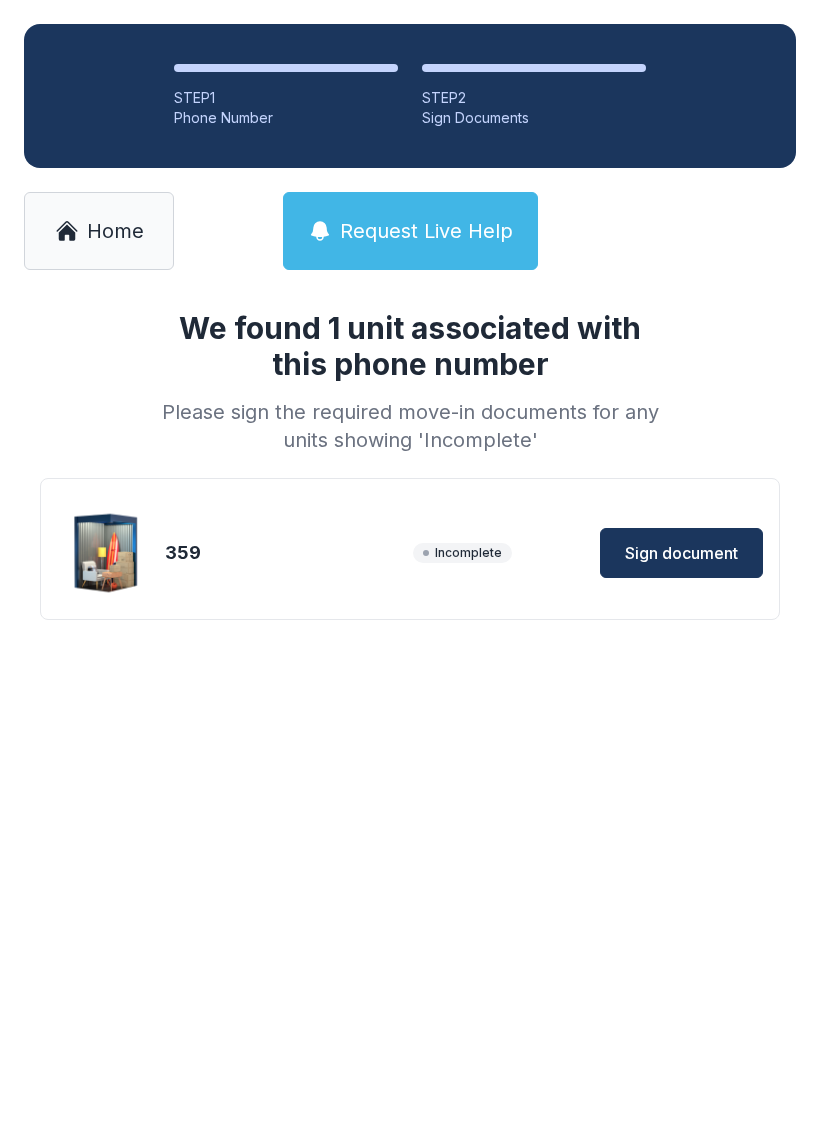 click on "Sign document" at bounding box center [681, 553] 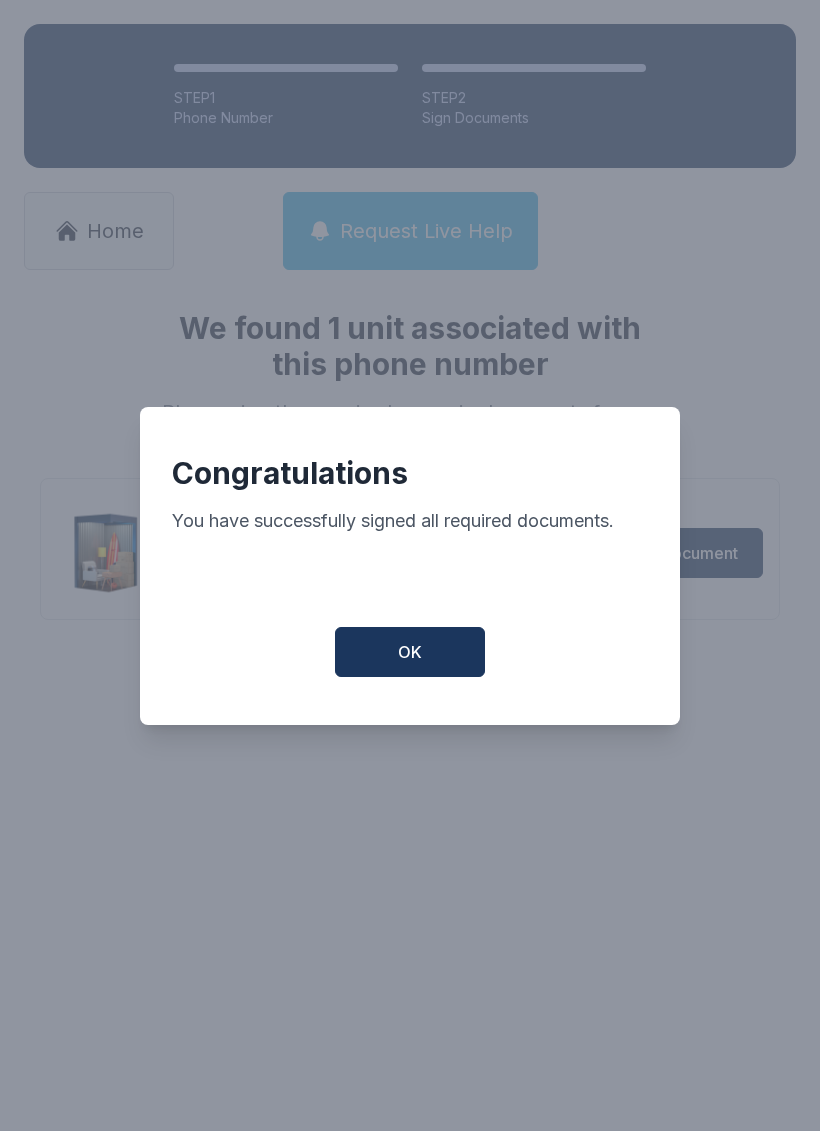 click on "OK" at bounding box center [410, 652] 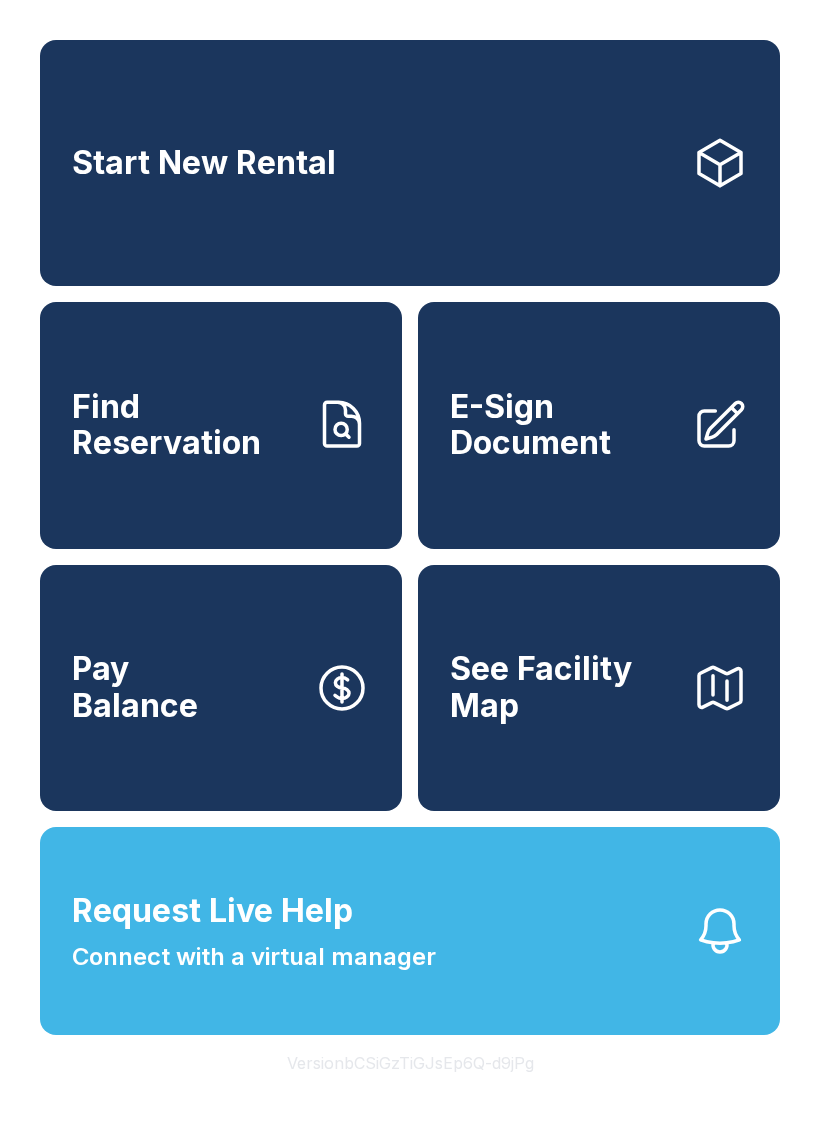click on "Pay  Balance" at bounding box center [221, 688] 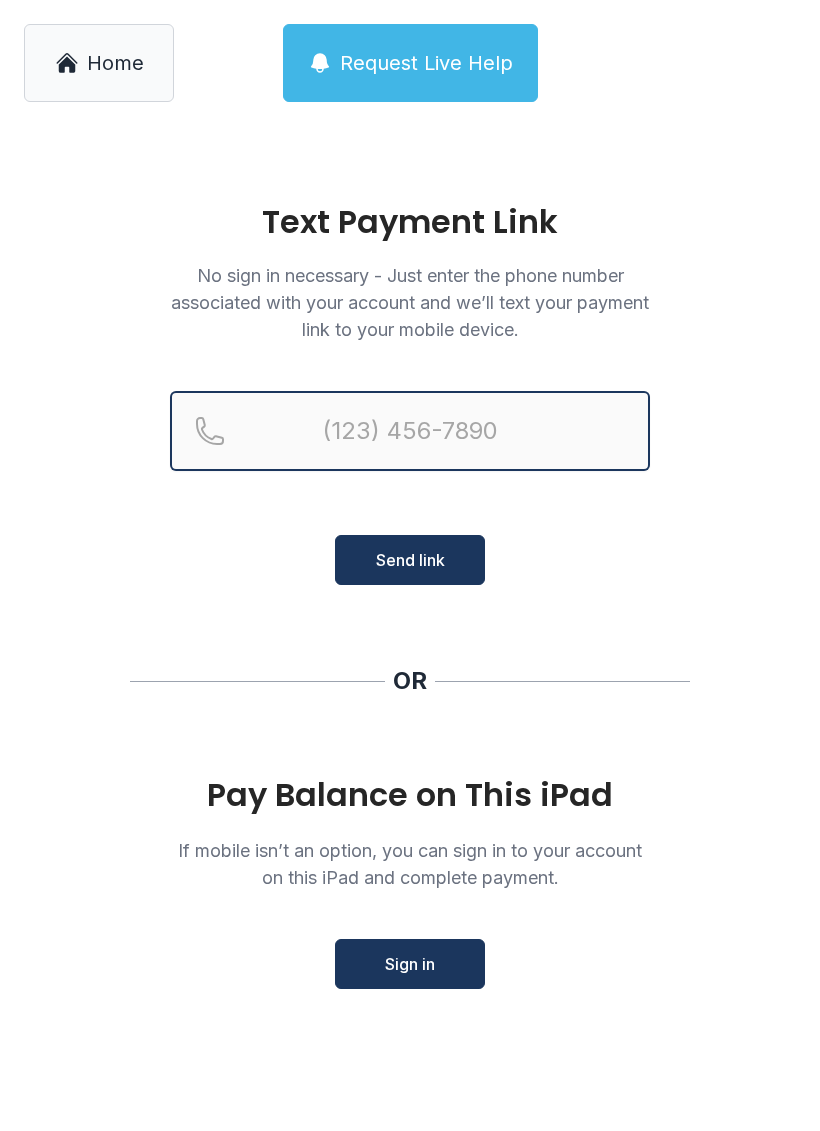 click at bounding box center (410, 431) 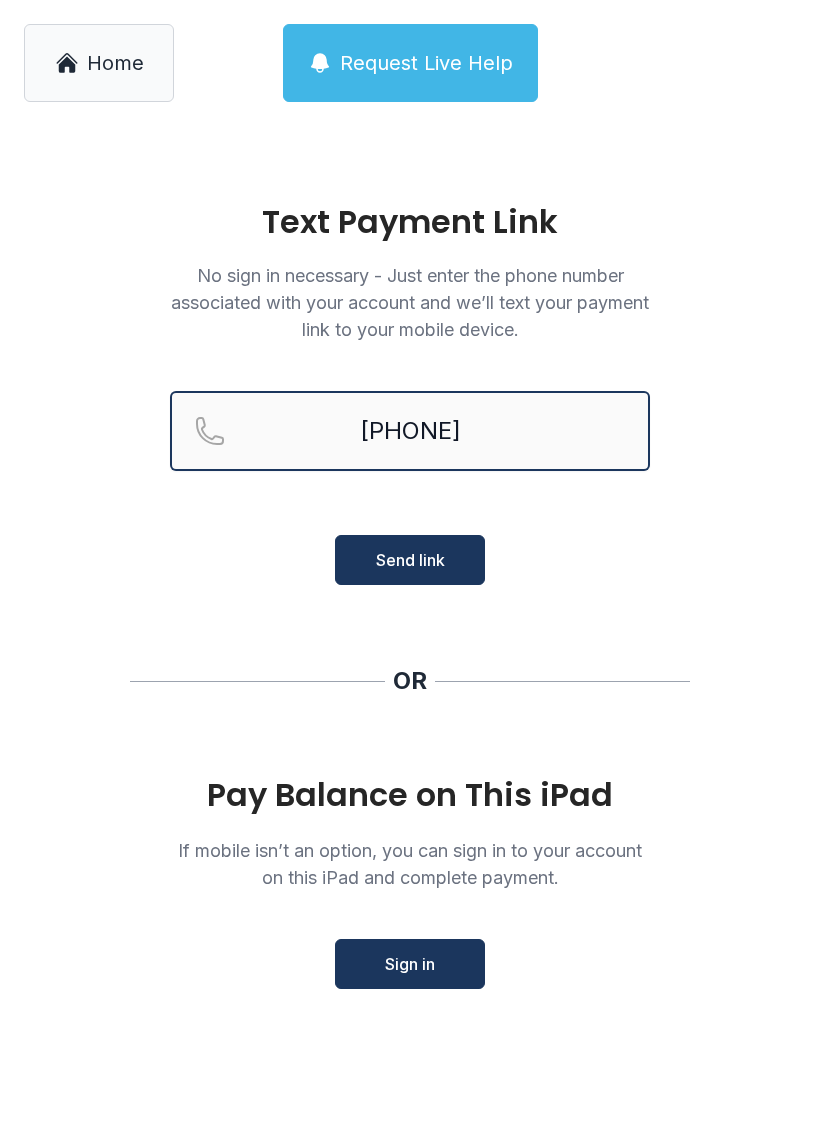 type on "[PHONE]" 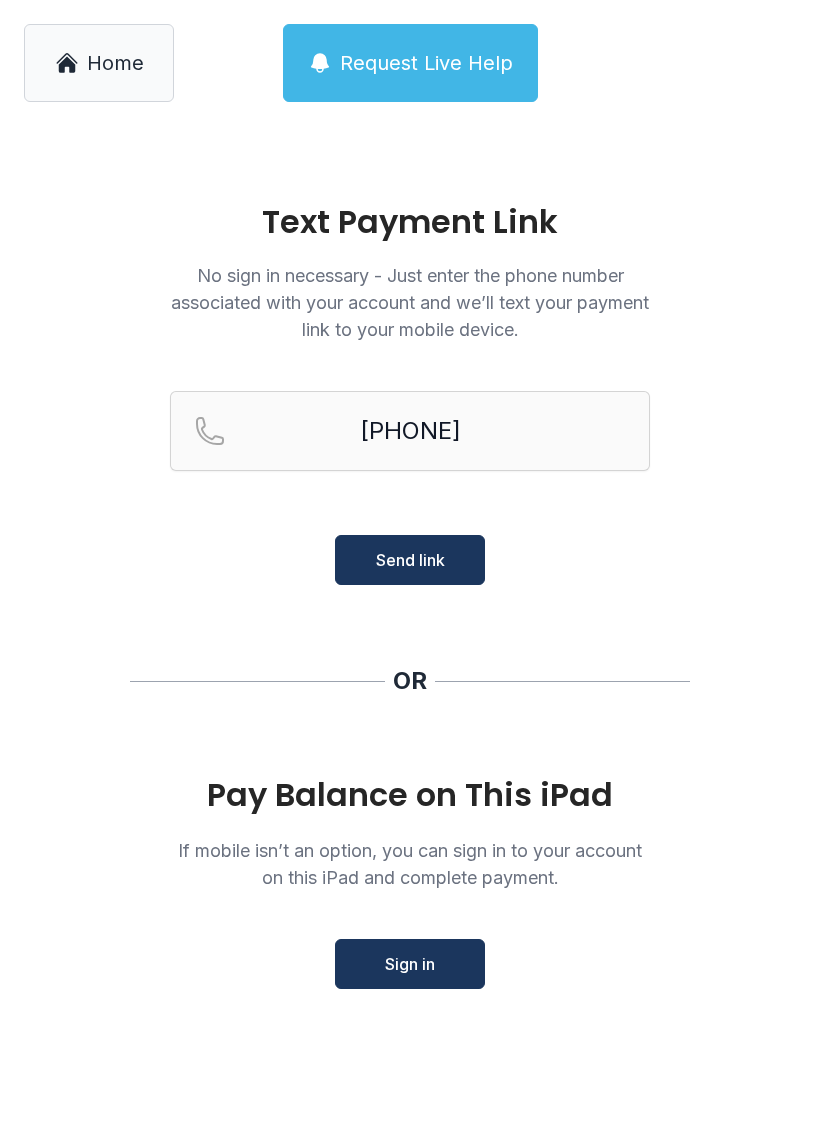click on "Send link" at bounding box center [410, 560] 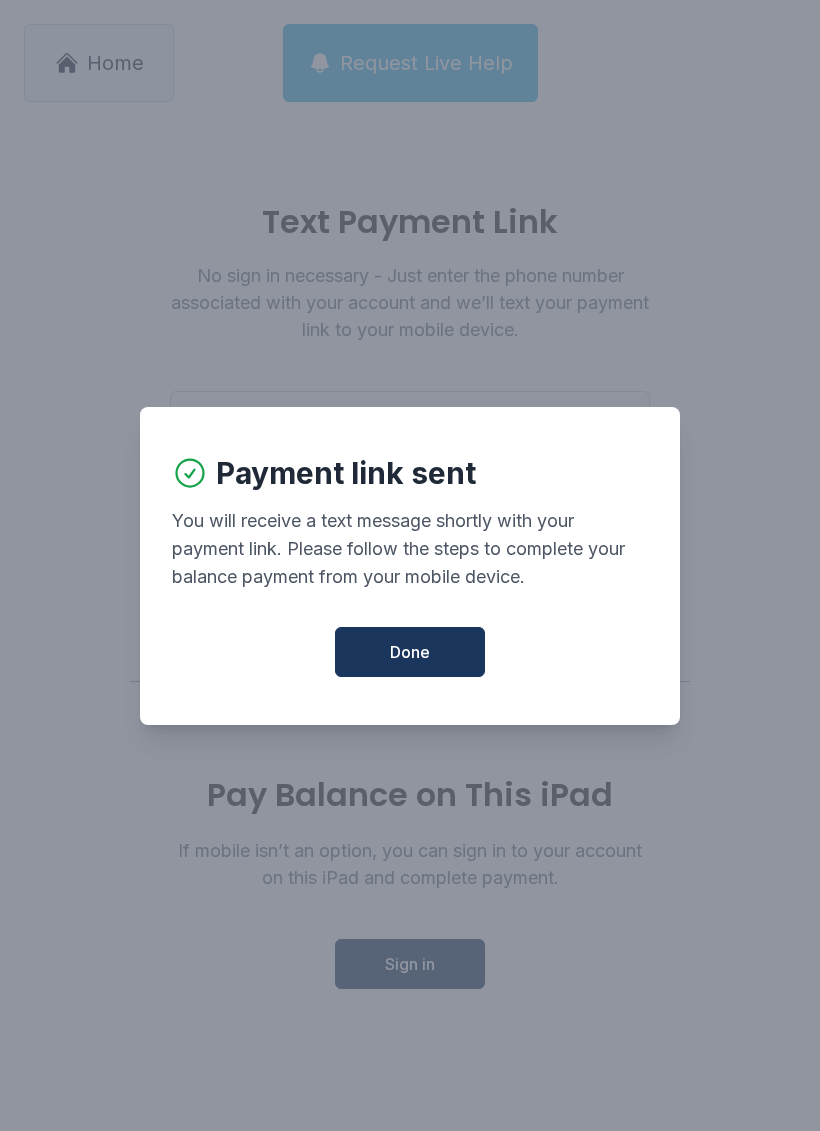click on "Done" at bounding box center (410, 652) 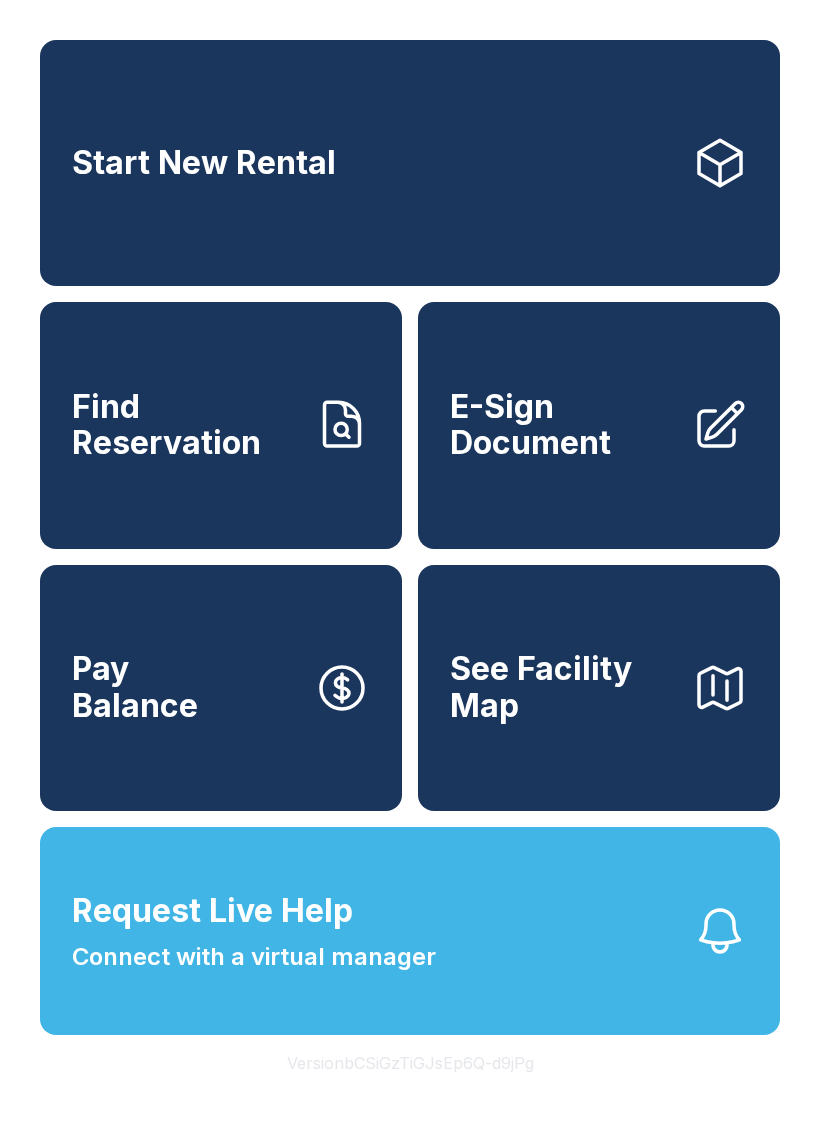 click on "Pay  Balance" at bounding box center (221, 688) 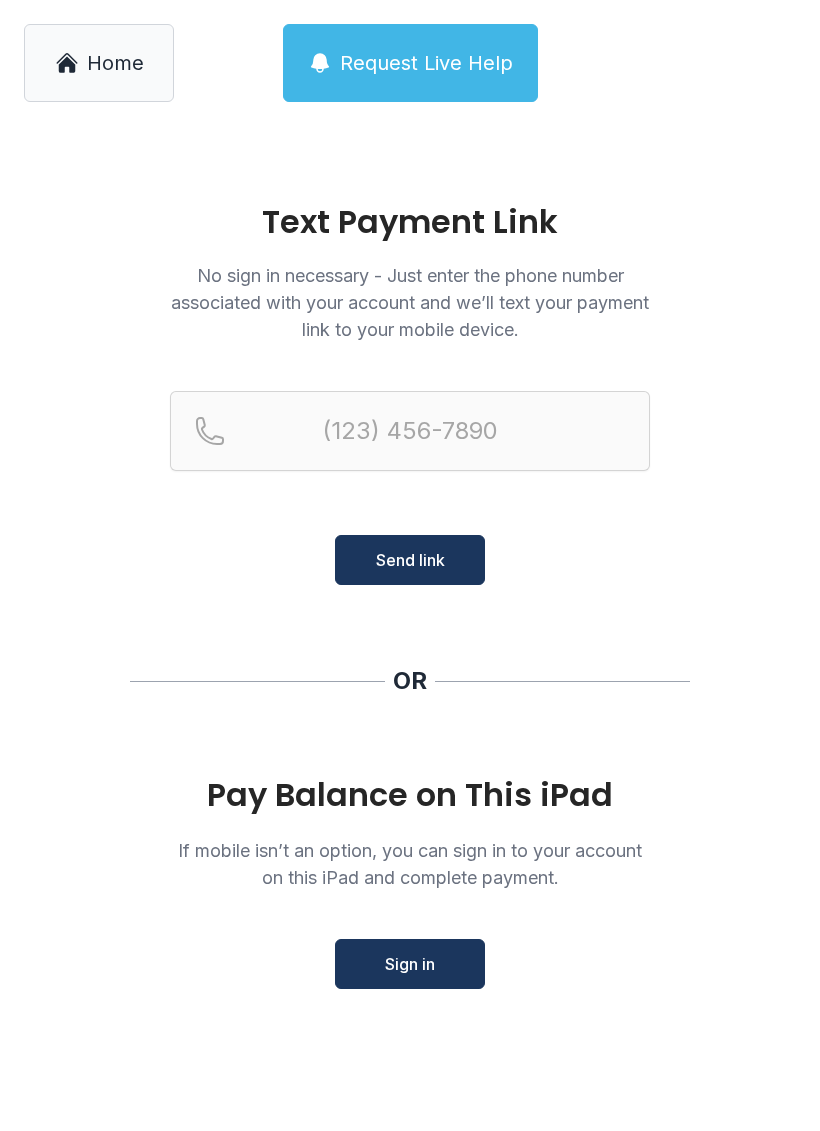 click on "Sign in" at bounding box center (410, 964) 